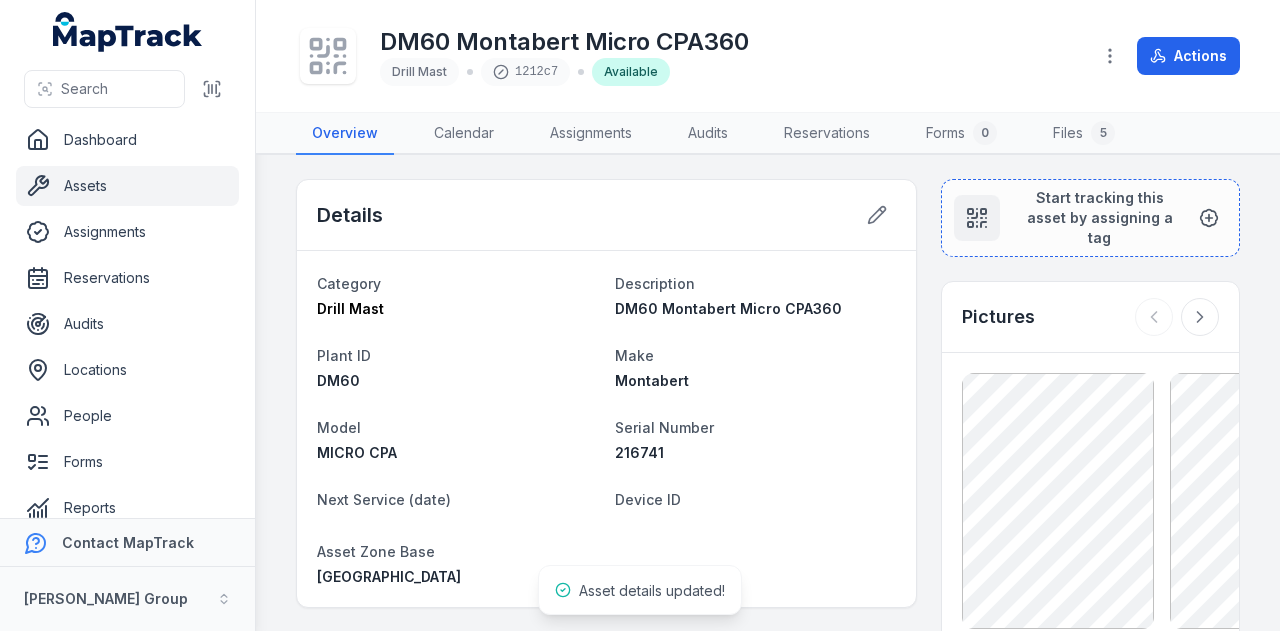 scroll, scrollTop: 0, scrollLeft: 0, axis: both 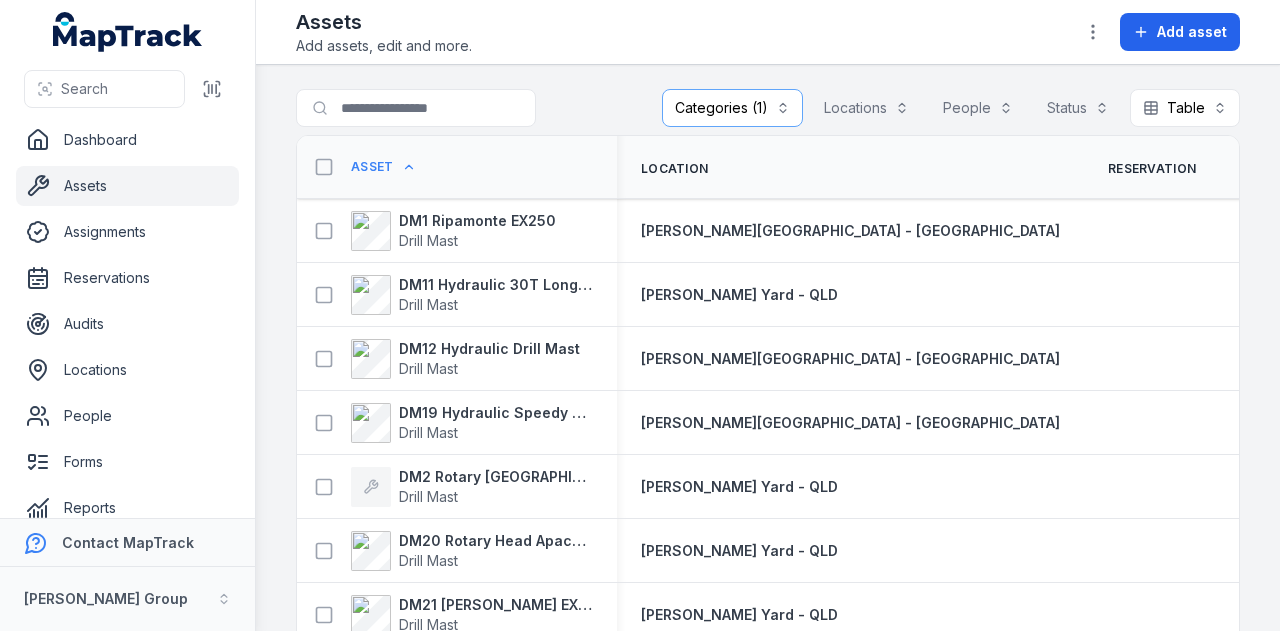 click on "Asset" at bounding box center (372, 167) 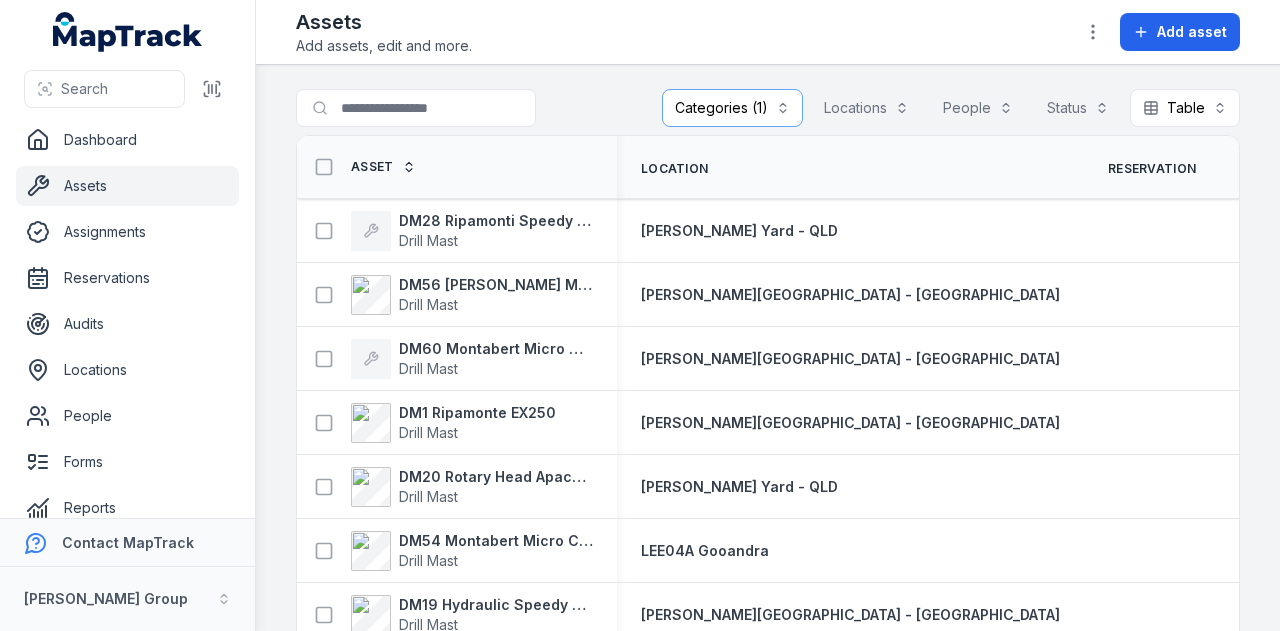 scroll, scrollTop: 0, scrollLeft: 0, axis: both 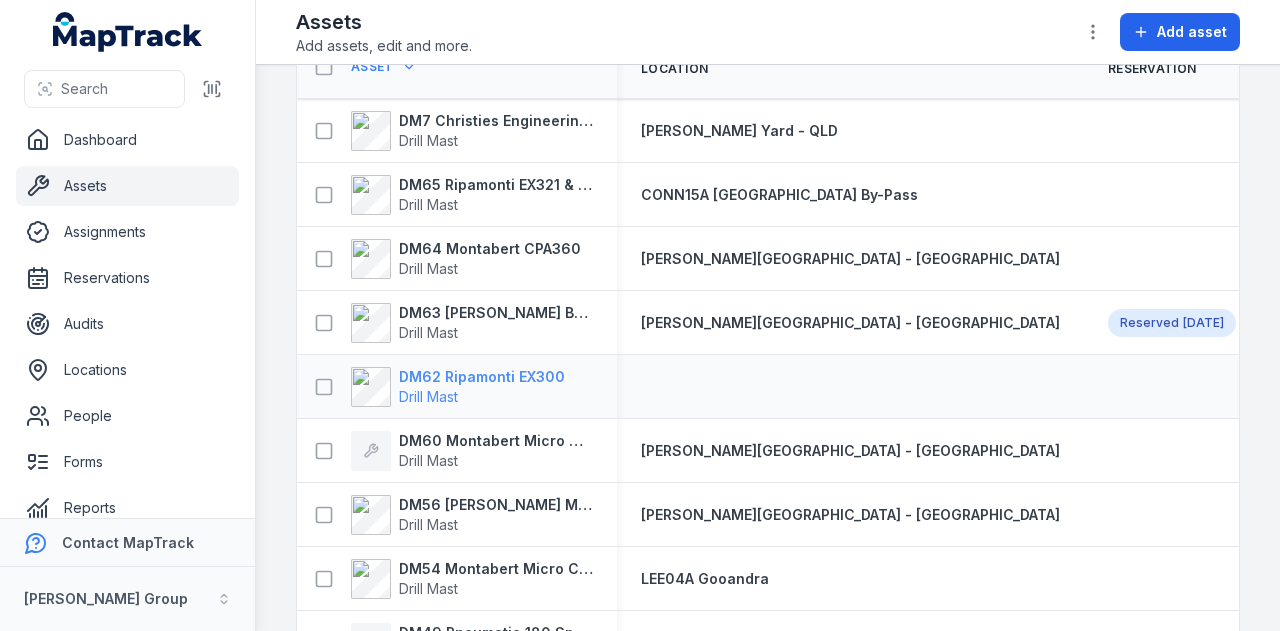 click on "DM62 Ripamonti EX300" at bounding box center [482, 377] 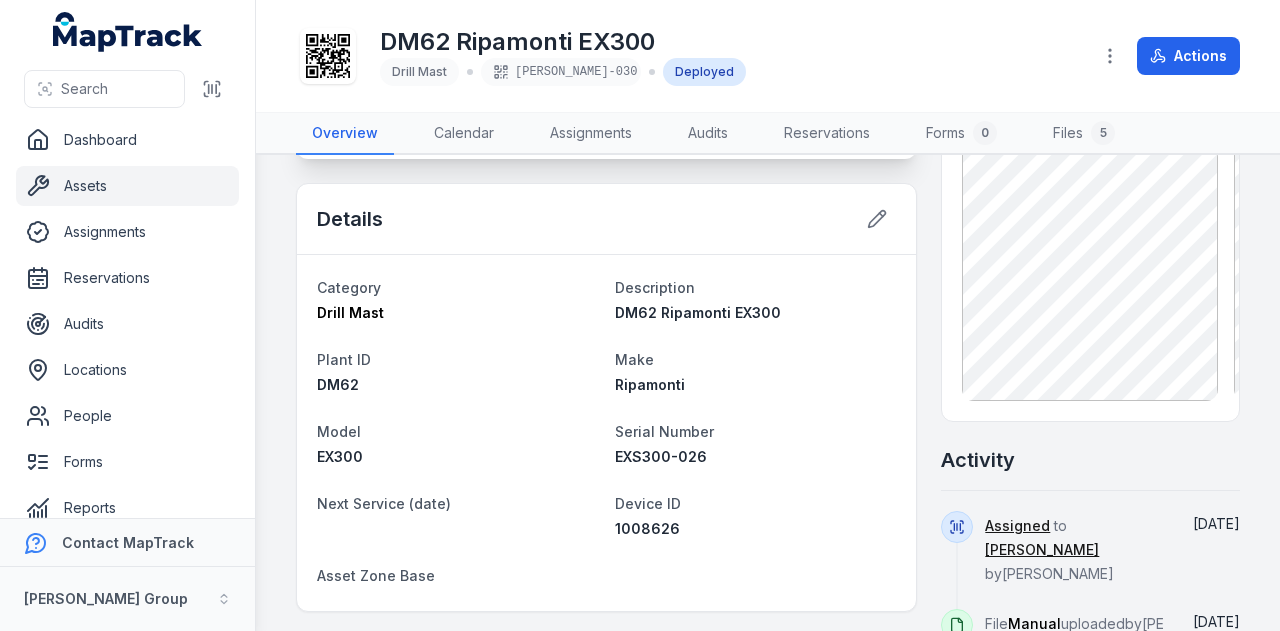 scroll, scrollTop: 300, scrollLeft: 0, axis: vertical 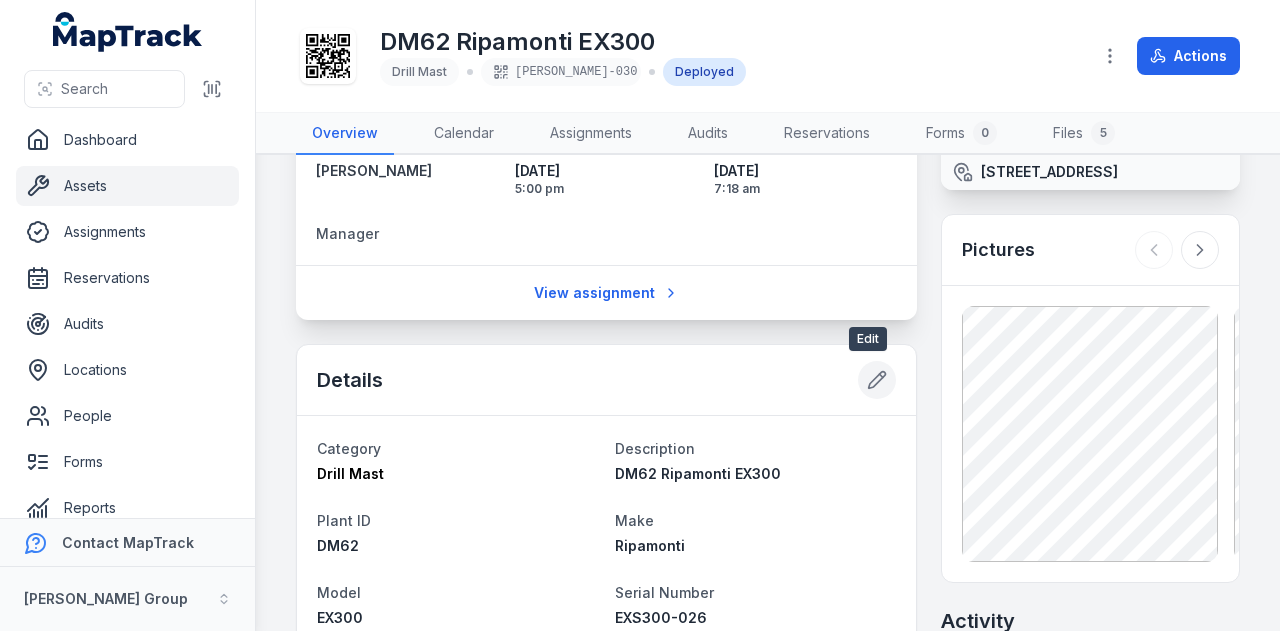 click 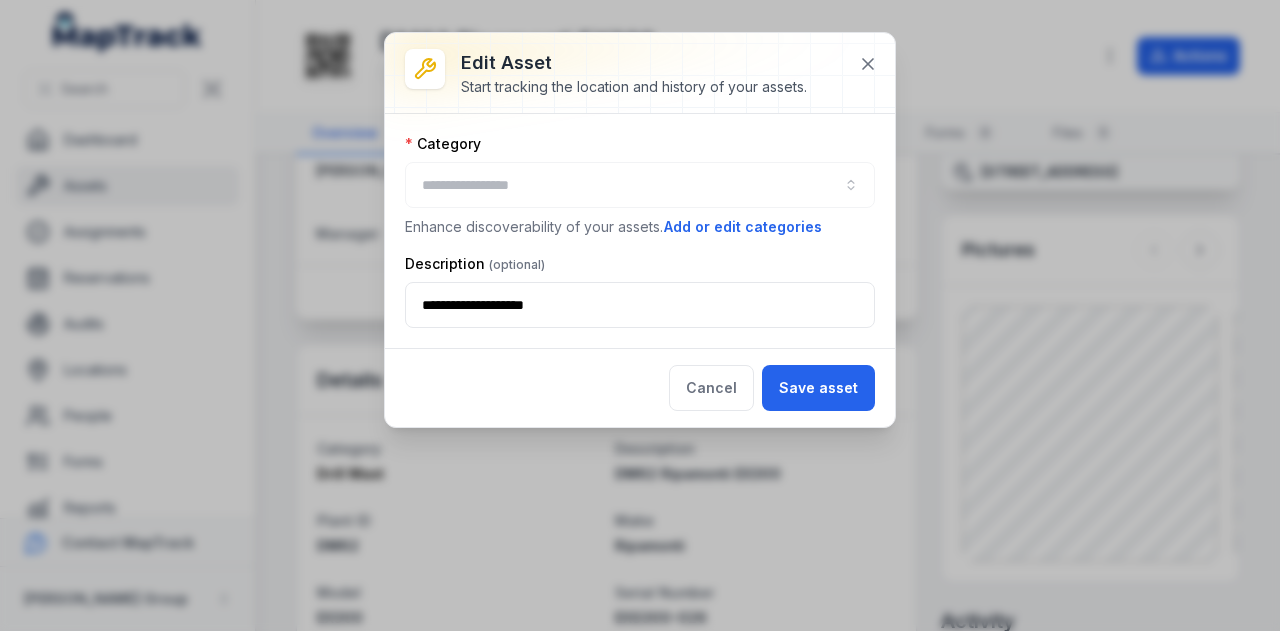 type on "**********" 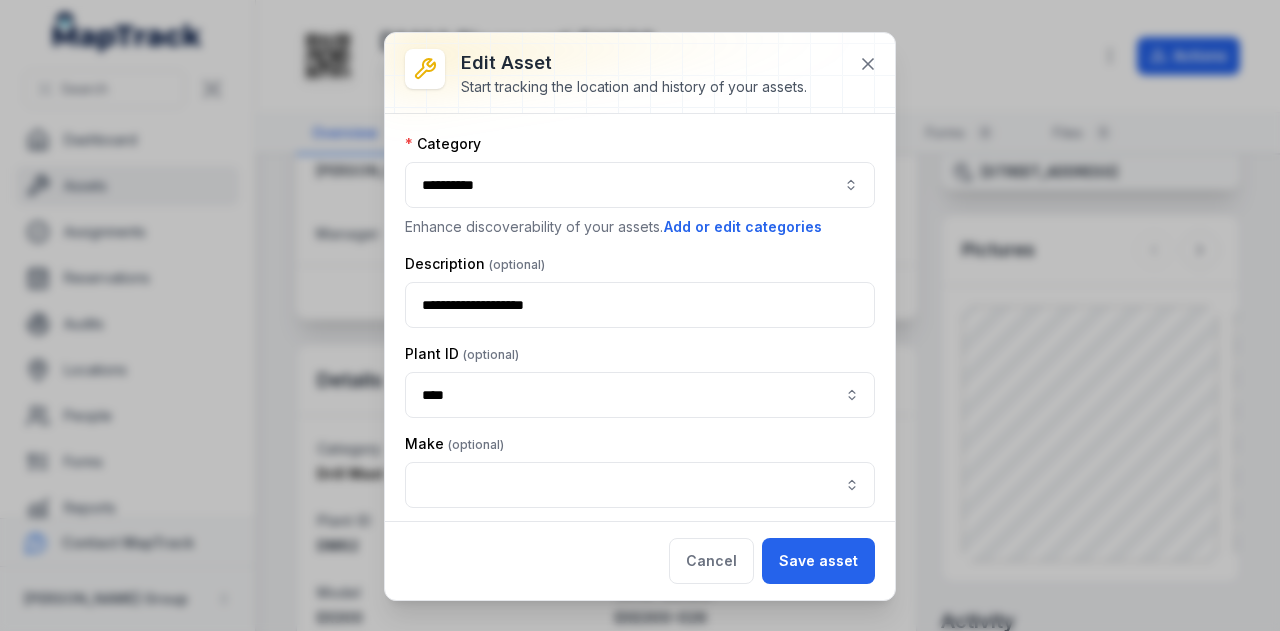 type on "*****" 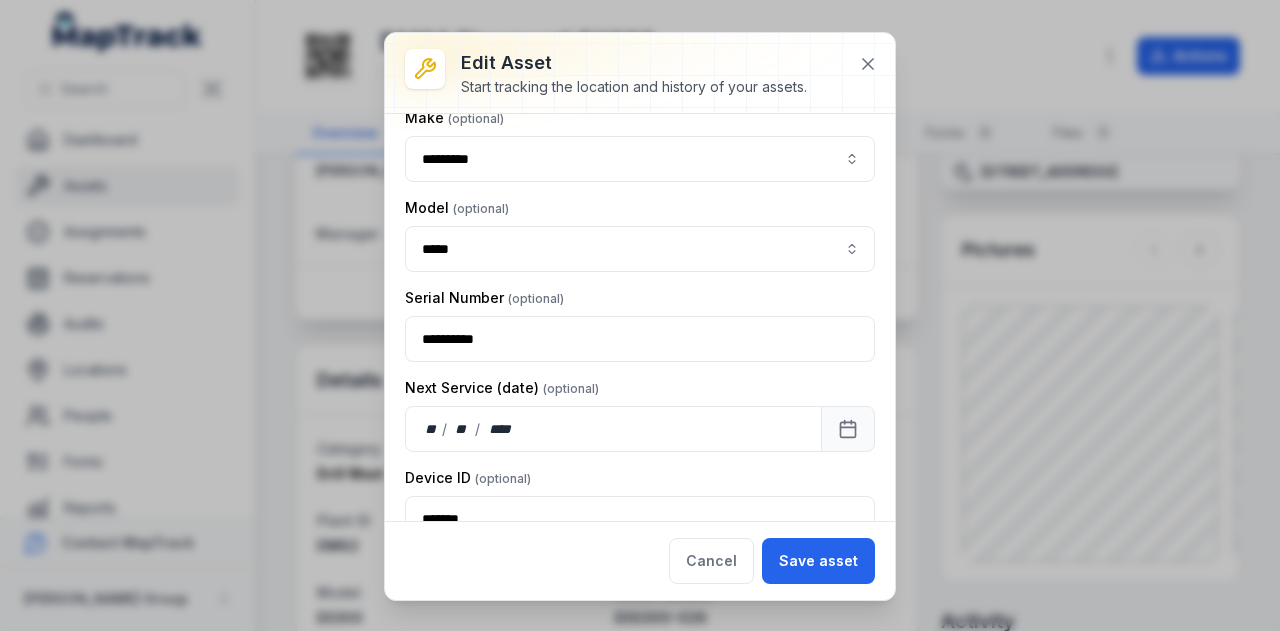 scroll, scrollTop: 448, scrollLeft: 0, axis: vertical 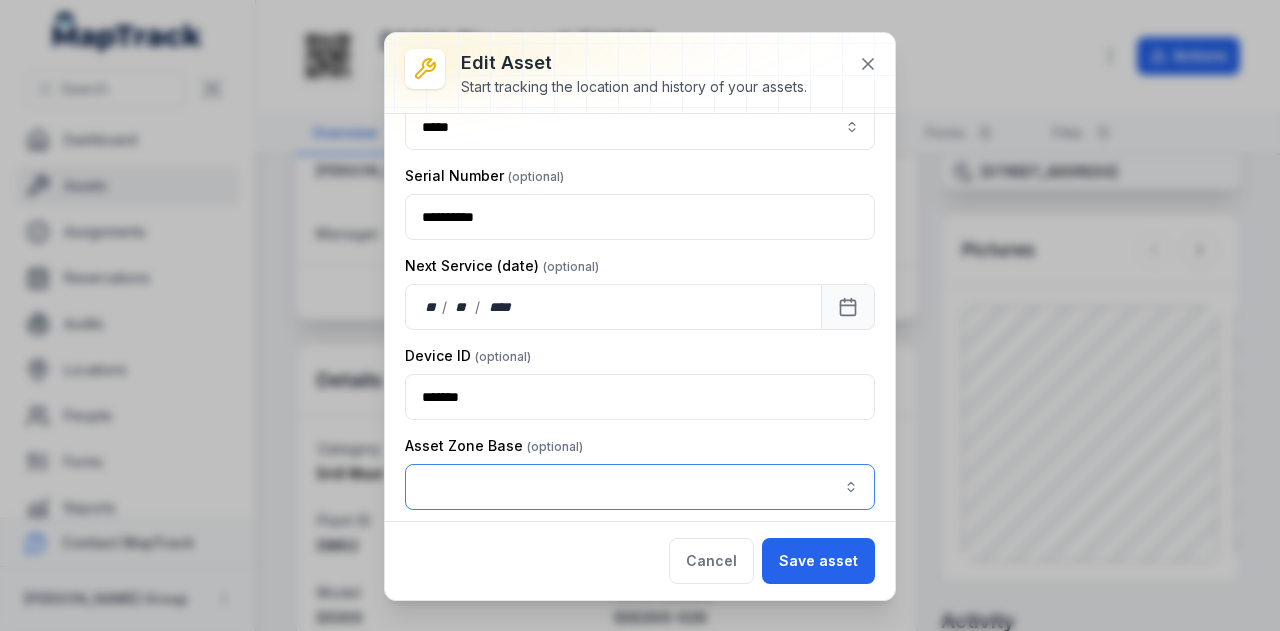 click at bounding box center (640, 487) 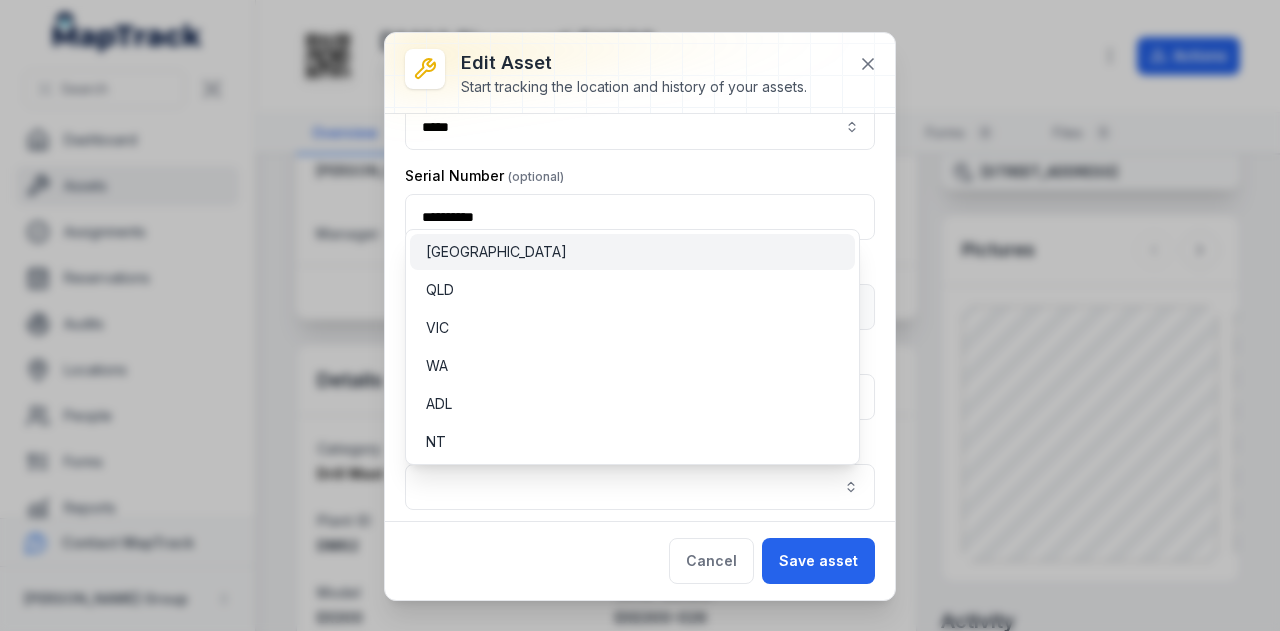 click on "[GEOGRAPHIC_DATA]" at bounding box center [632, 252] 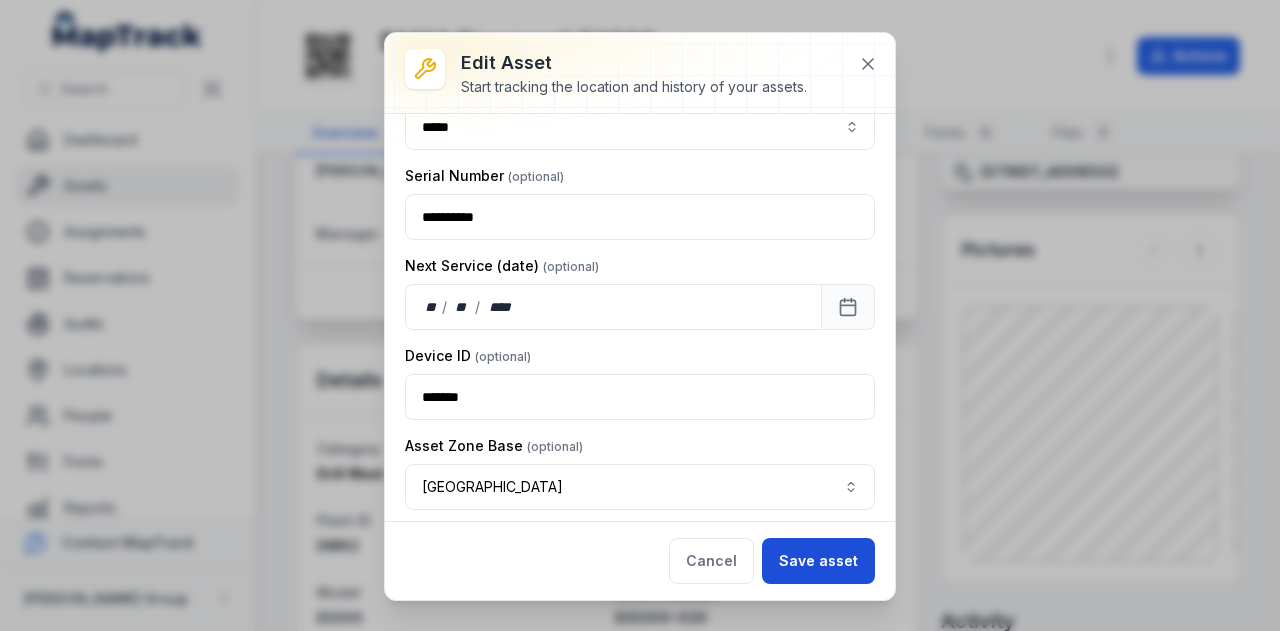 click on "Save asset" at bounding box center (818, 561) 